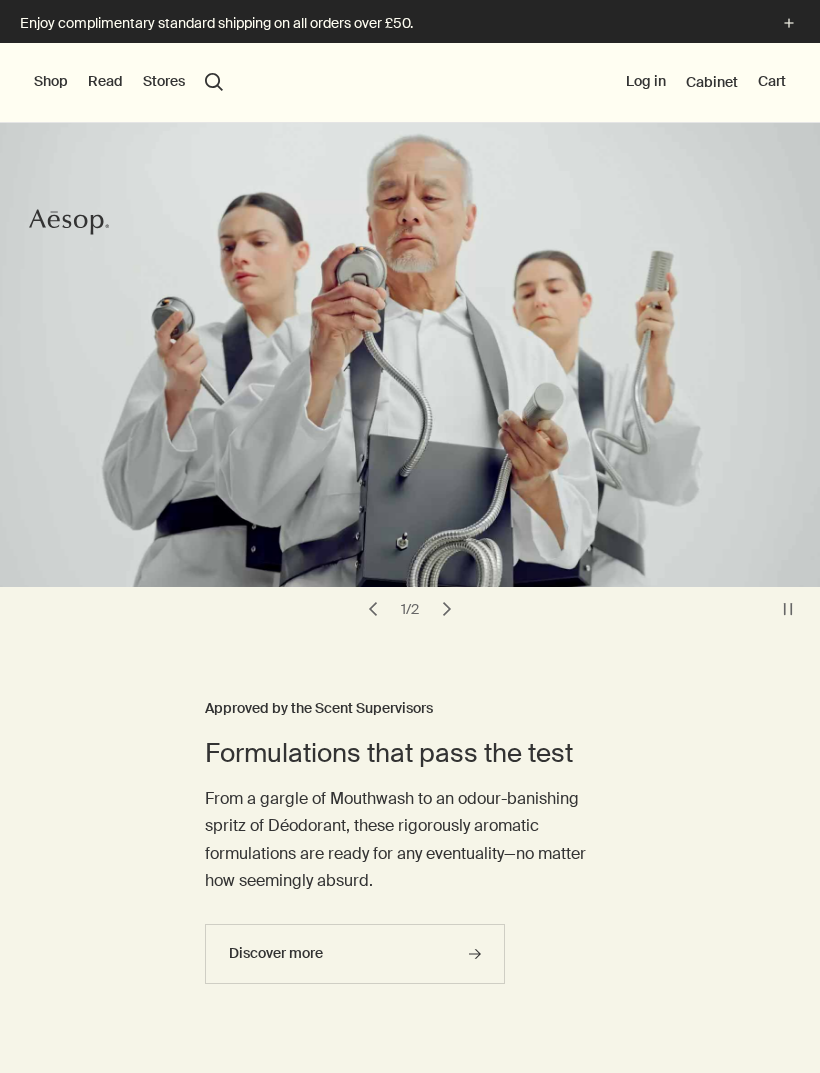 scroll, scrollTop: 0, scrollLeft: 0, axis: both 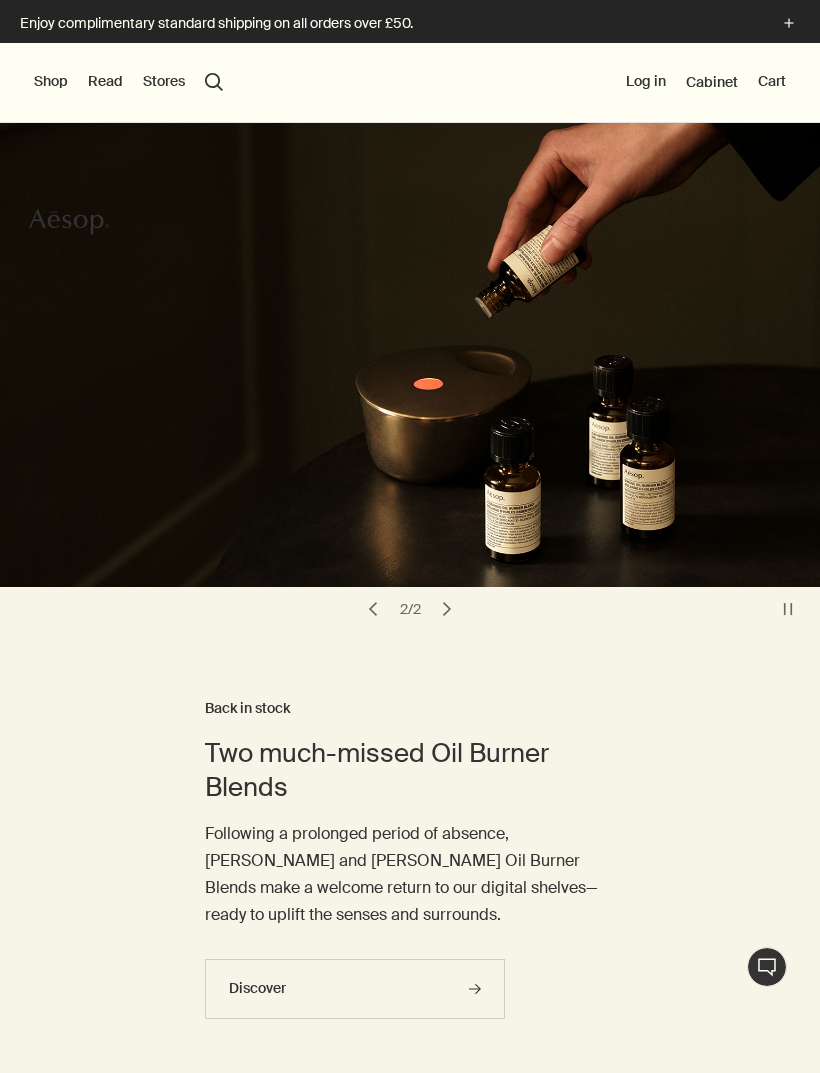 click on "Shop" at bounding box center (51, 82) 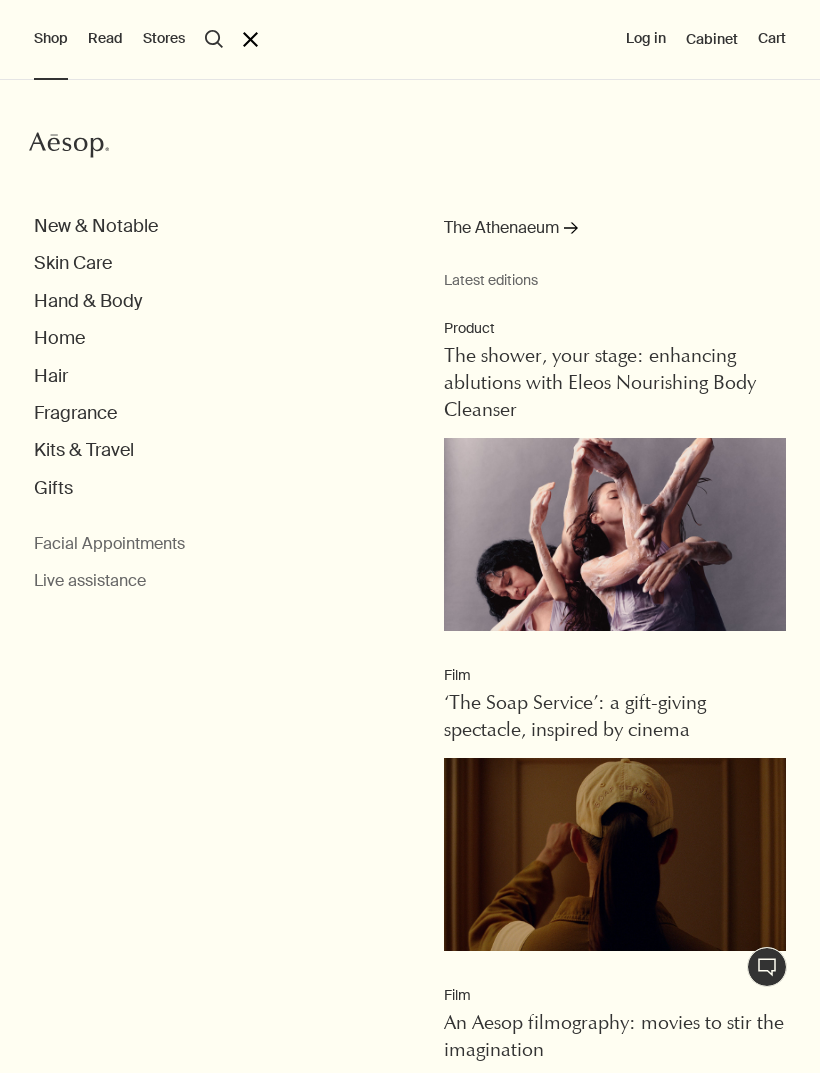 click on "Hand & Body" at bounding box center (88, 301) 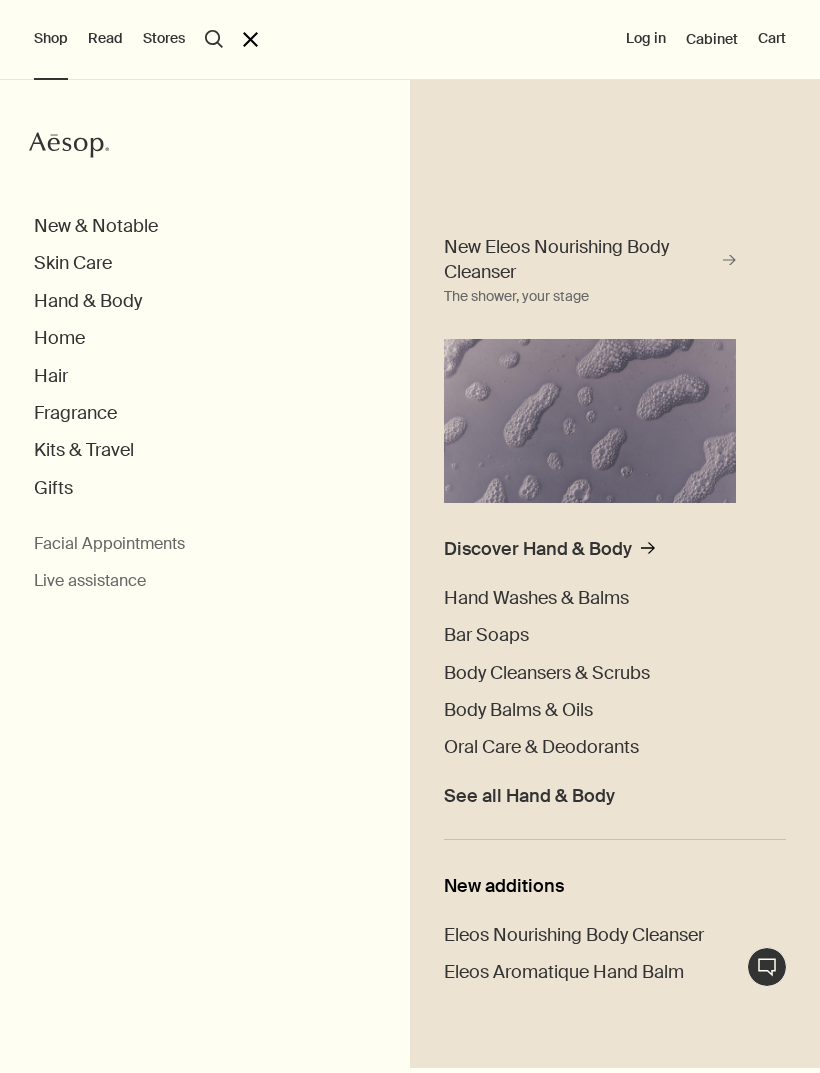 click on "Body Balms & Oils" at bounding box center (518, 710) 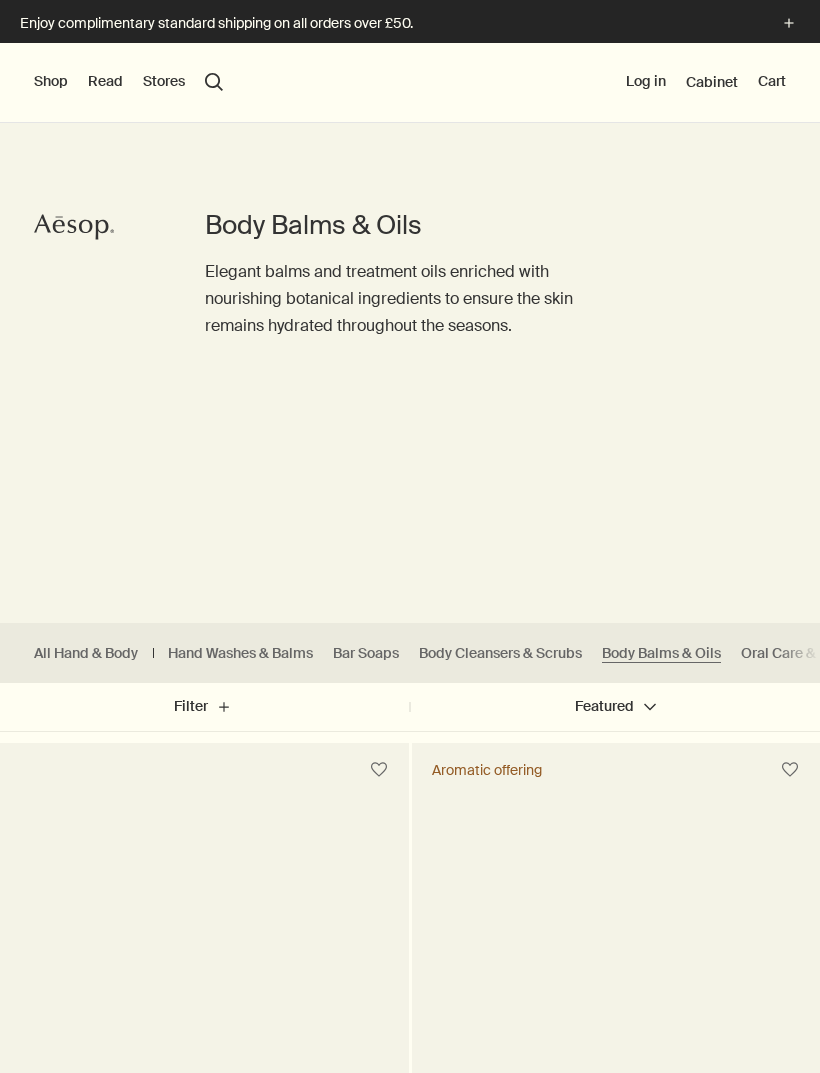 scroll, scrollTop: 0, scrollLeft: 0, axis: both 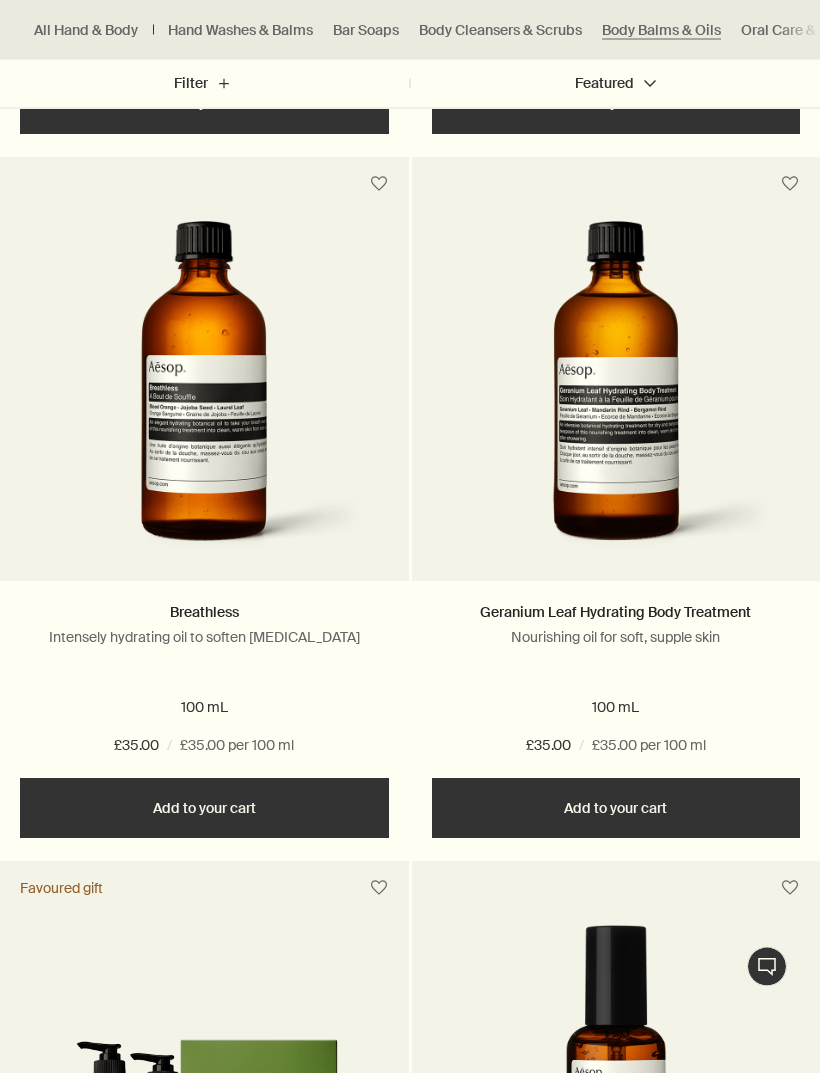 click at bounding box center [204, 397] 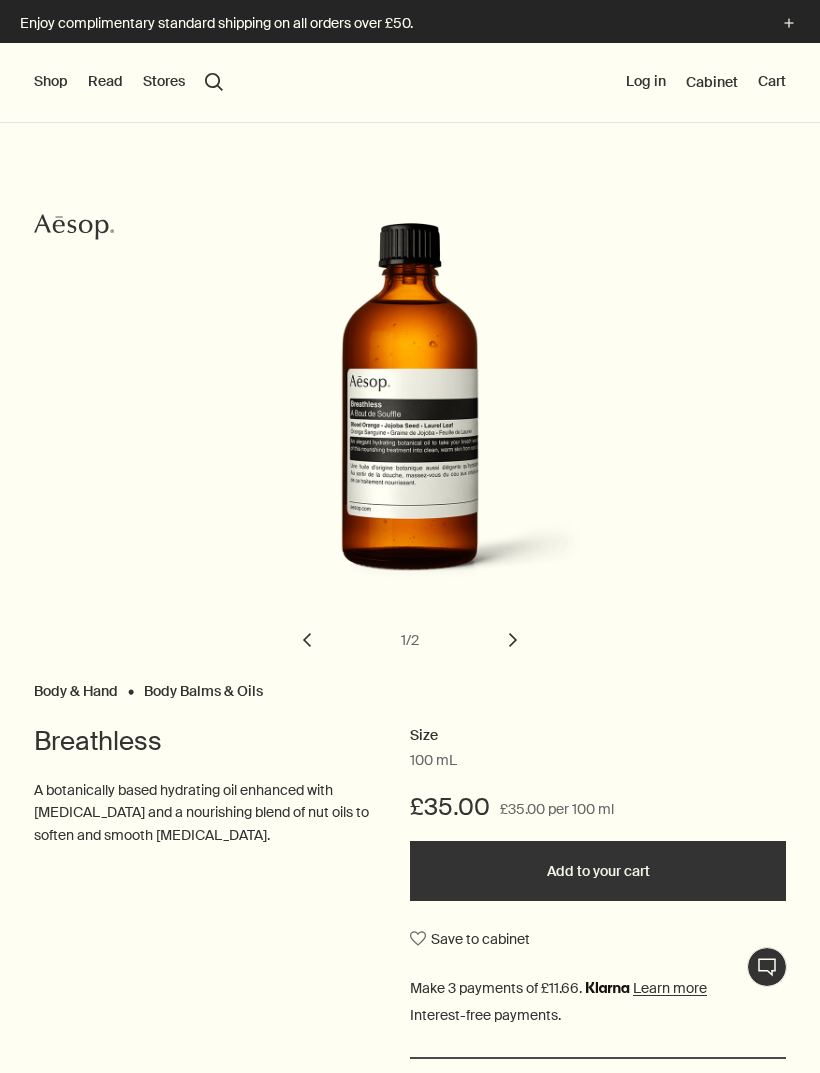 scroll, scrollTop: 0, scrollLeft: 0, axis: both 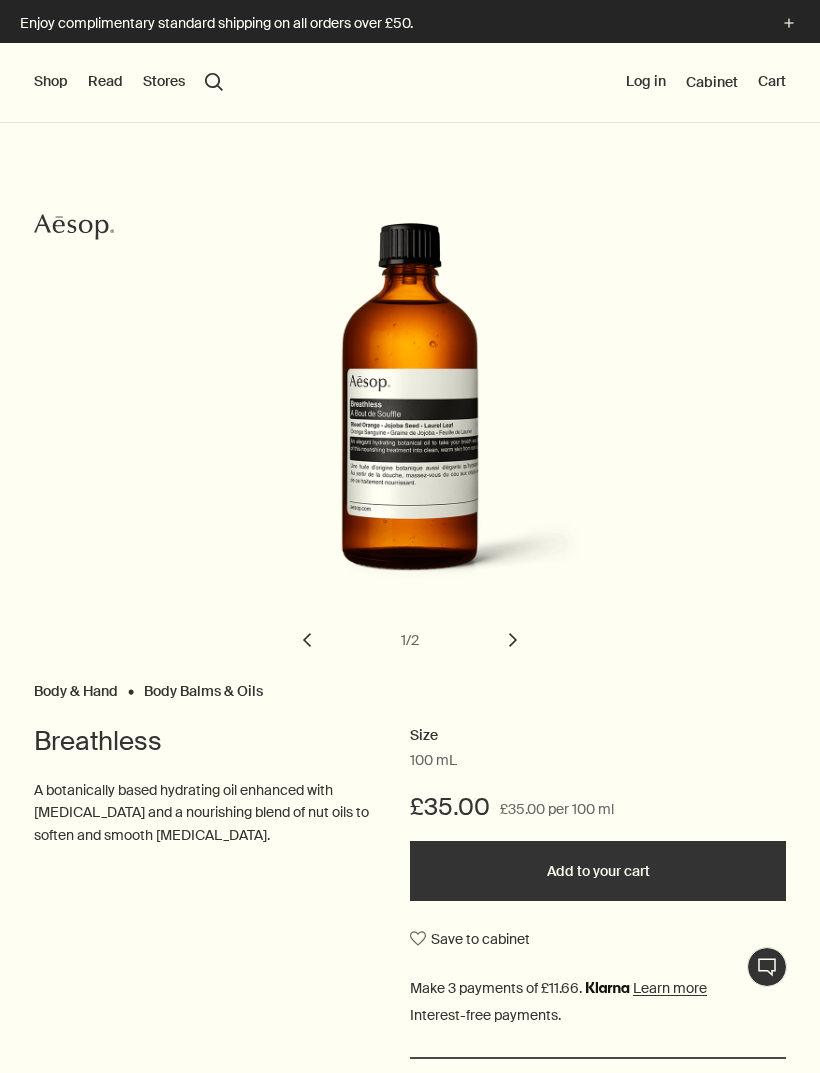 click on "Stores" at bounding box center [164, 82] 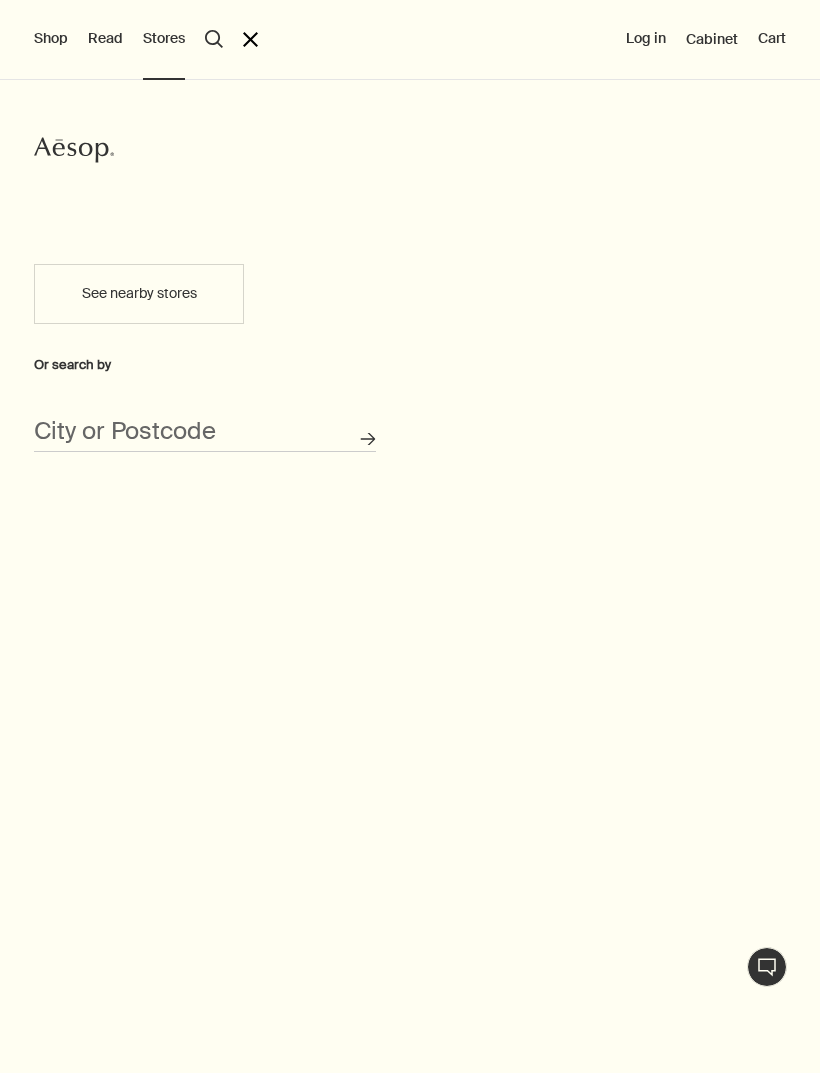 click on "See nearby stores" at bounding box center (139, 294) 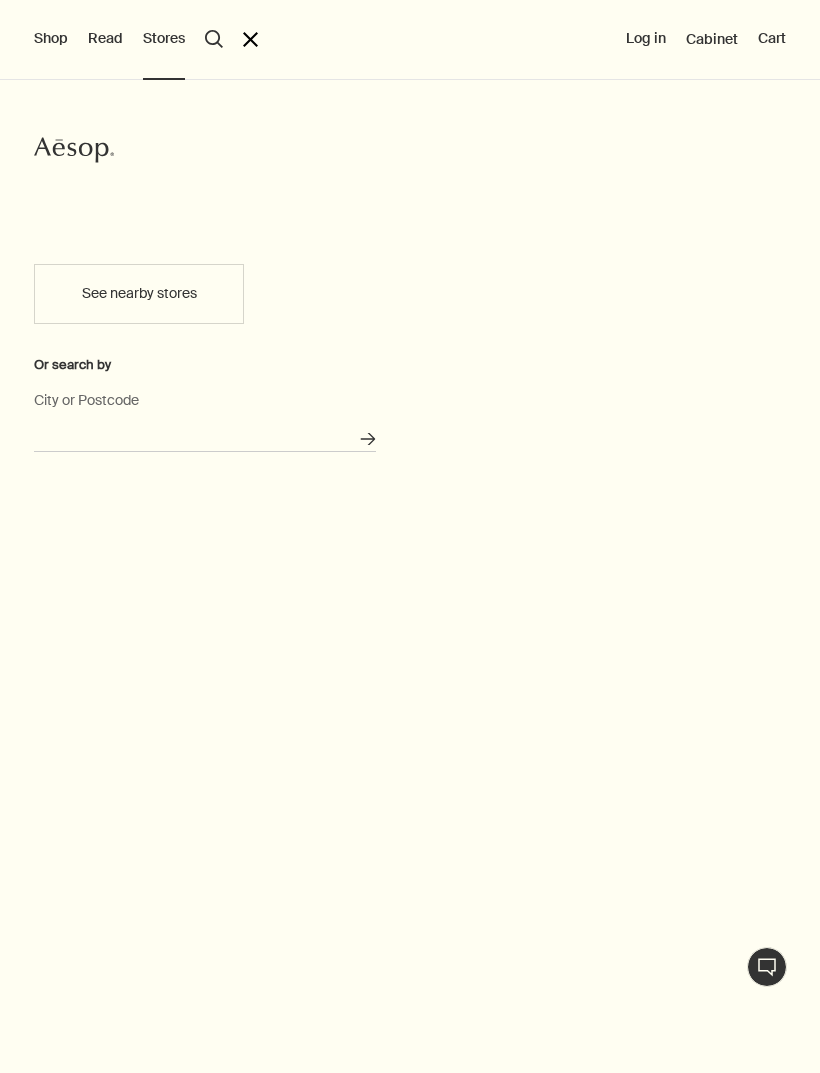 click on "City or Postcode" at bounding box center (205, 436) 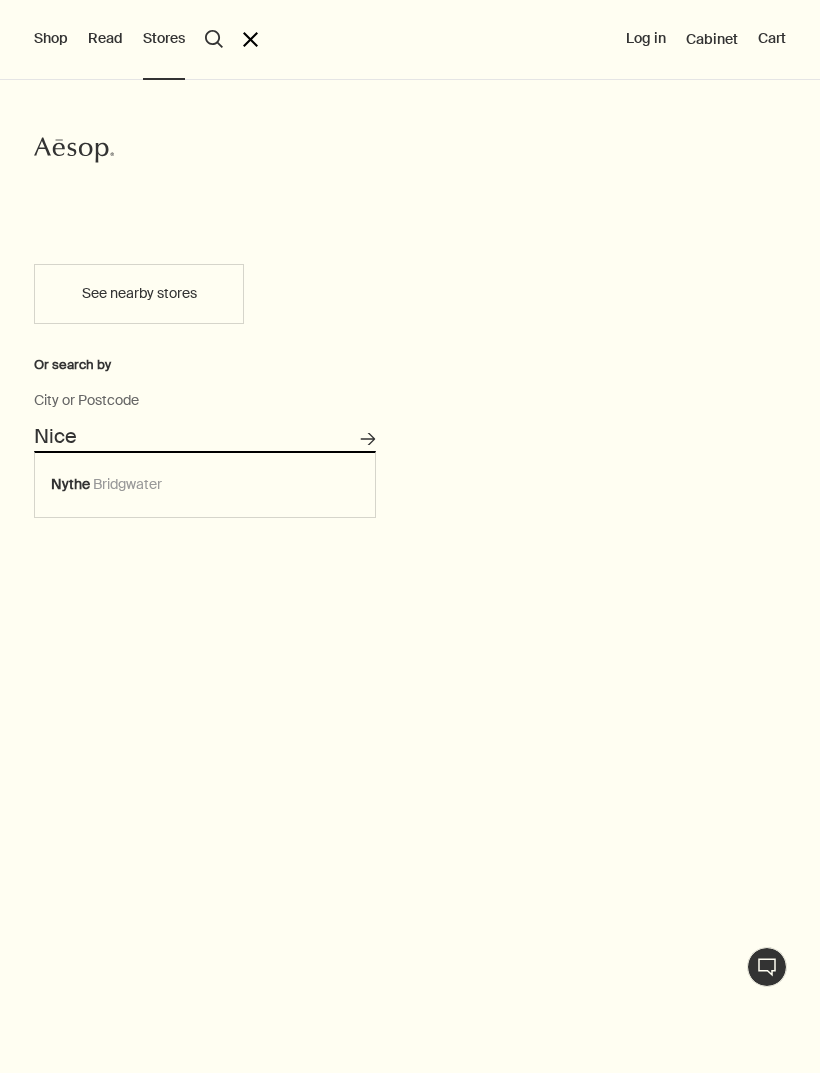 click on "Search for stores" at bounding box center [368, 439] 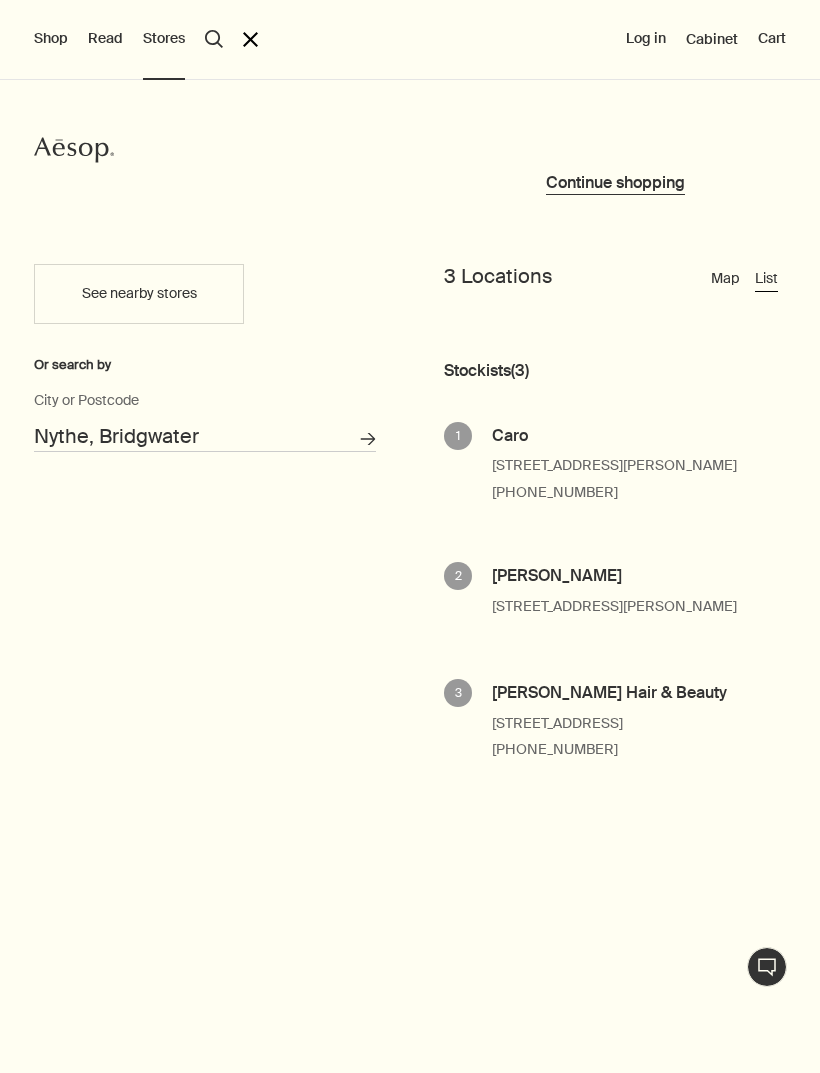 click on "Nythe, Bridgwater" at bounding box center (205, 436) 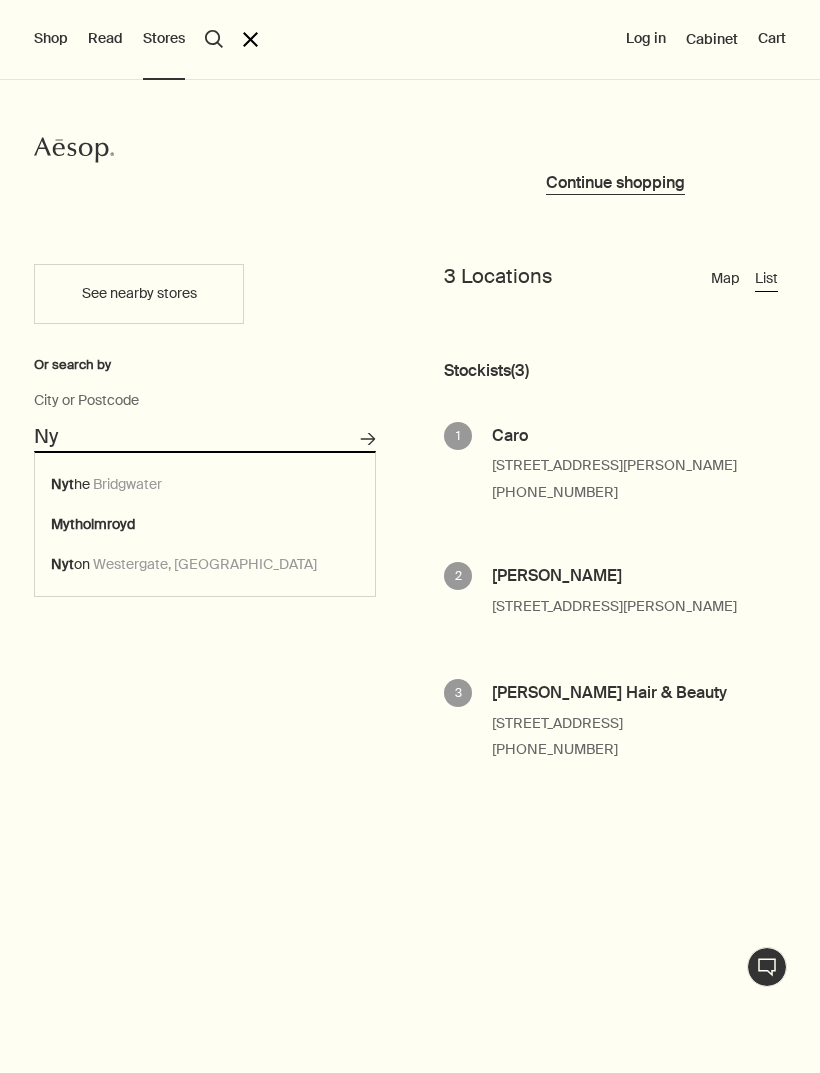 type on "N" 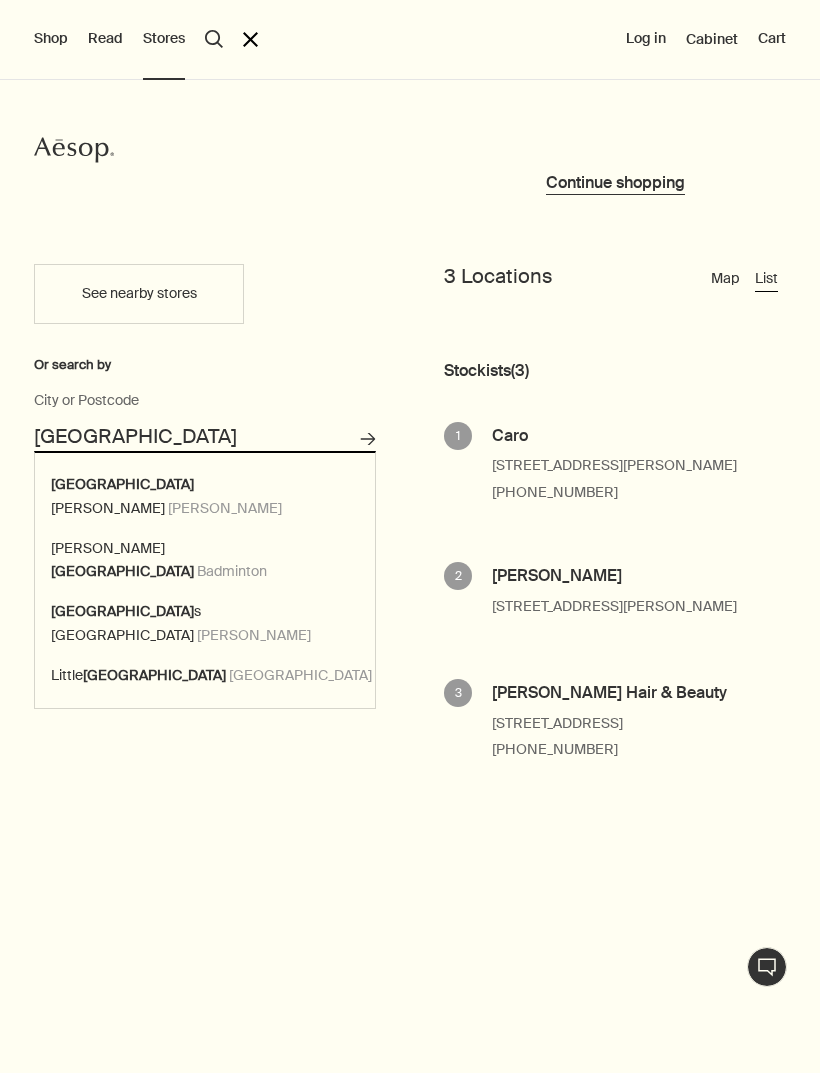click on "Search for stores" at bounding box center [368, 439] 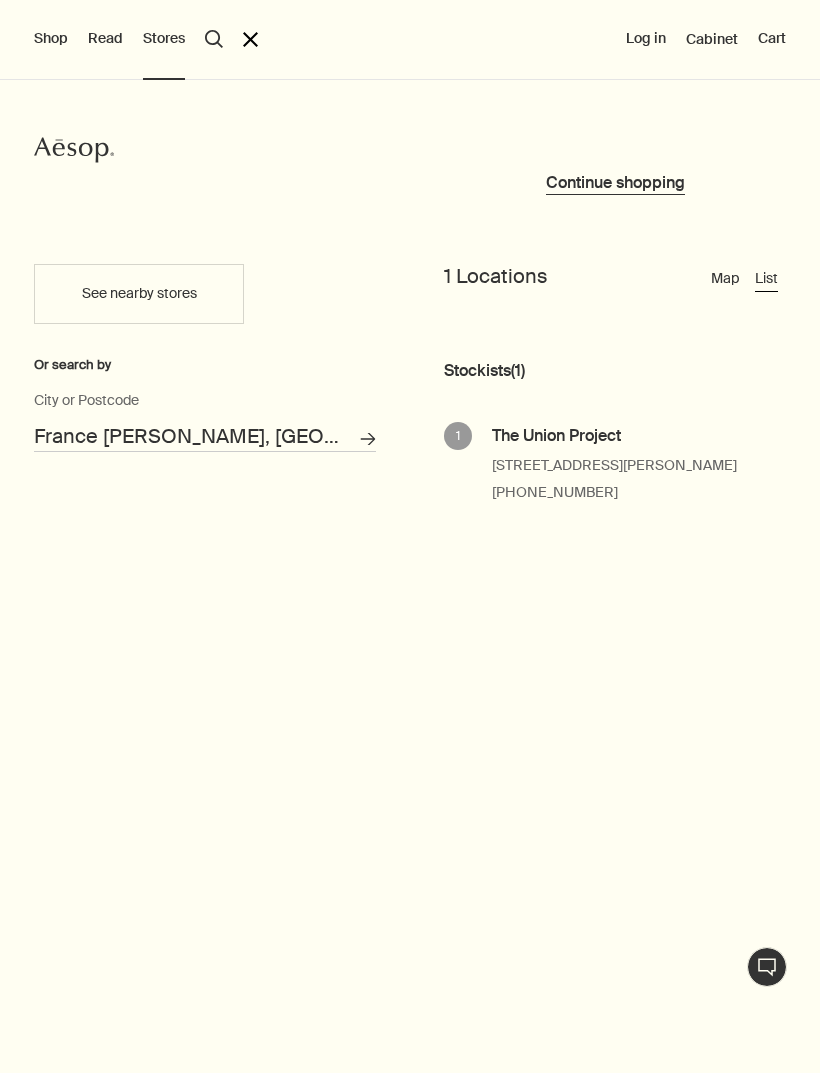 click on "France Lynch, Stroud City or Postcode" at bounding box center [205, 424] 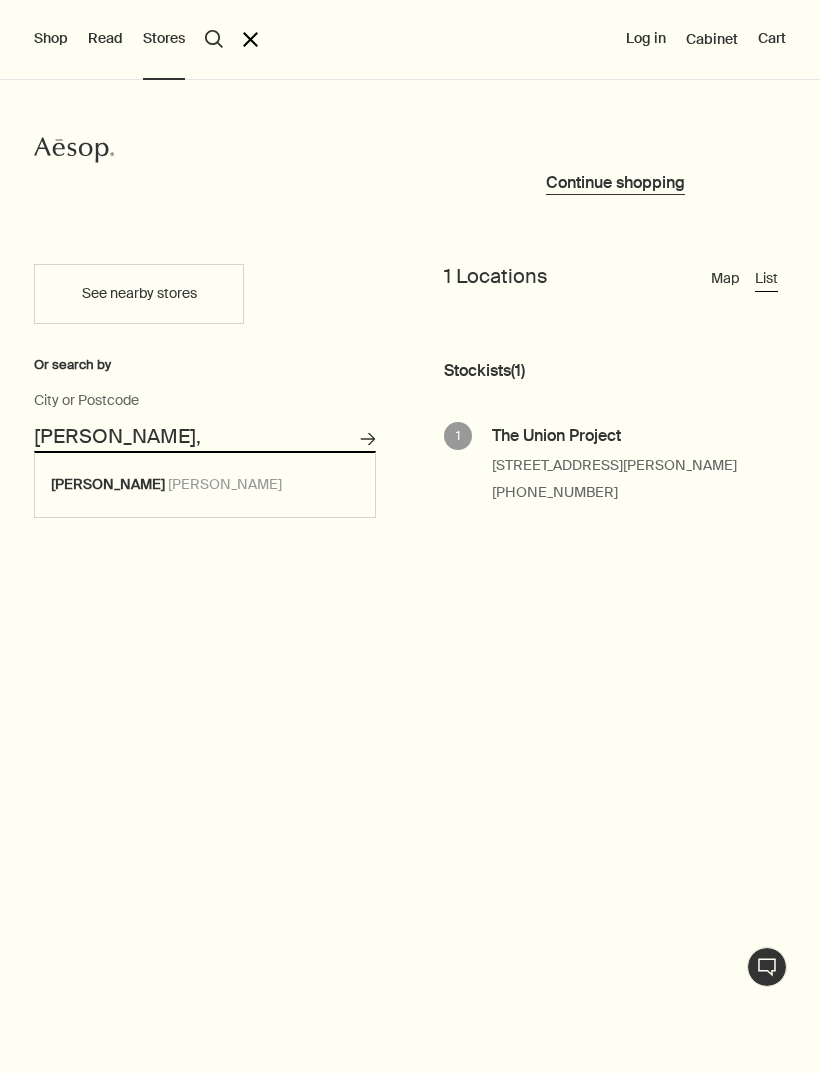 click on "Search for stores" at bounding box center (368, 439) 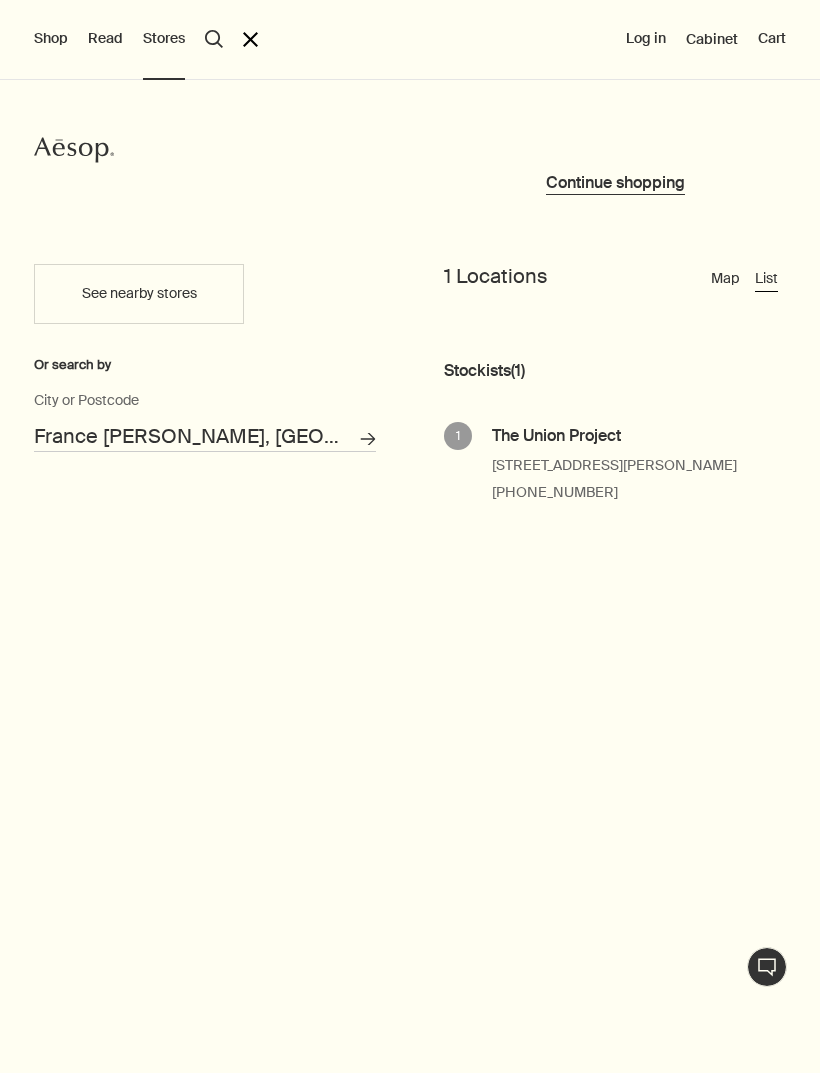 click on "Continue shopping Stockists  ( 1 ) 1 The Union Project 32 Cambray Pl, Cheltenham GL50 1JP +44 (0) 1242262150" at bounding box center (615, 810) 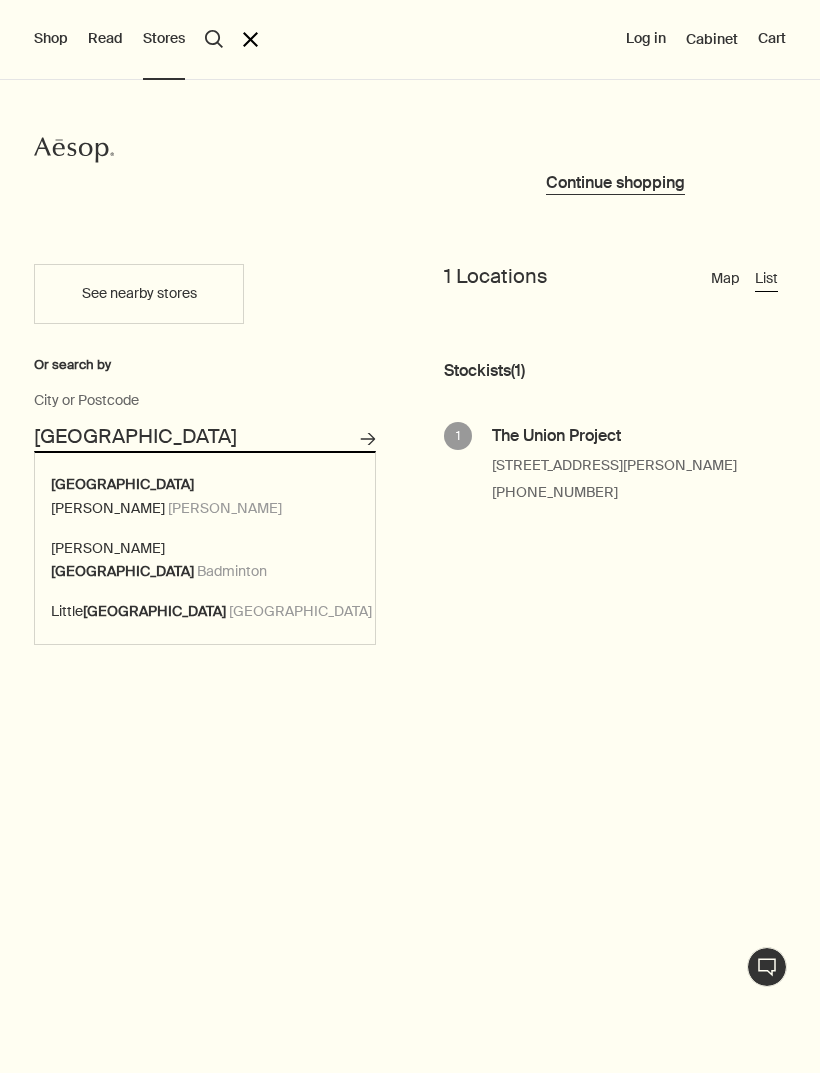 click on "Map" at bounding box center (725, 279) 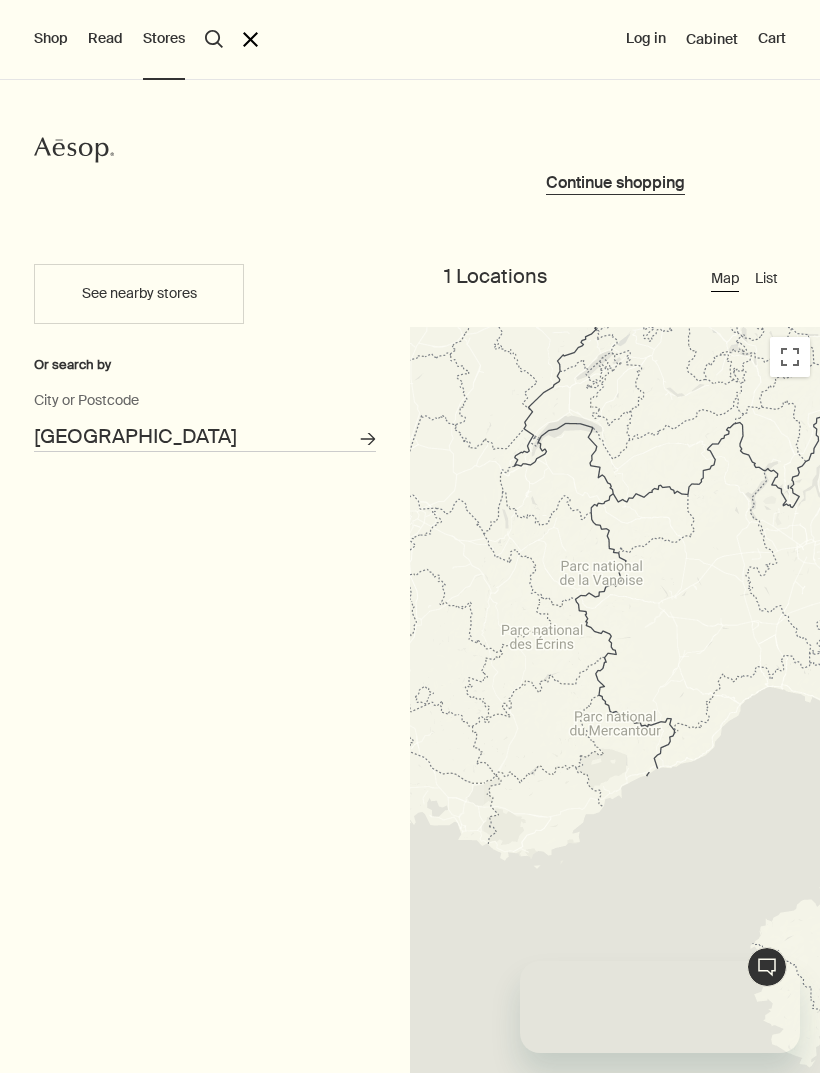 scroll, scrollTop: 0, scrollLeft: 0, axis: both 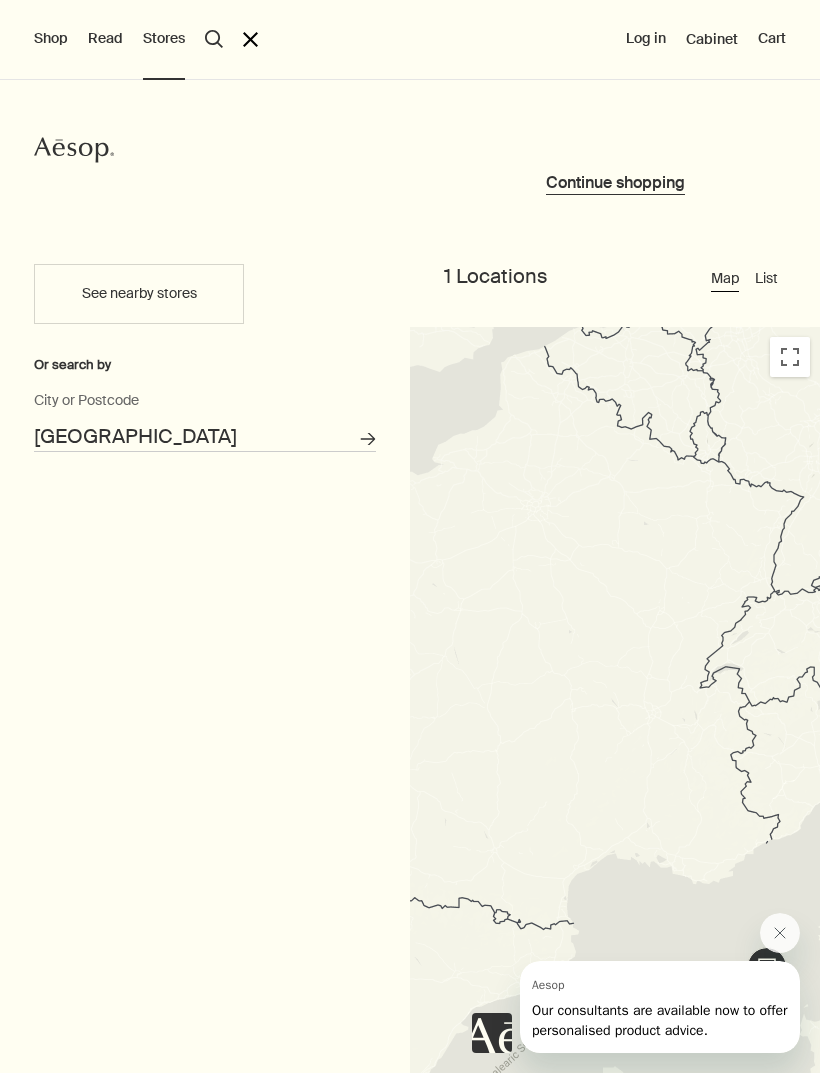 click on "See nearby stores" at bounding box center (139, 294) 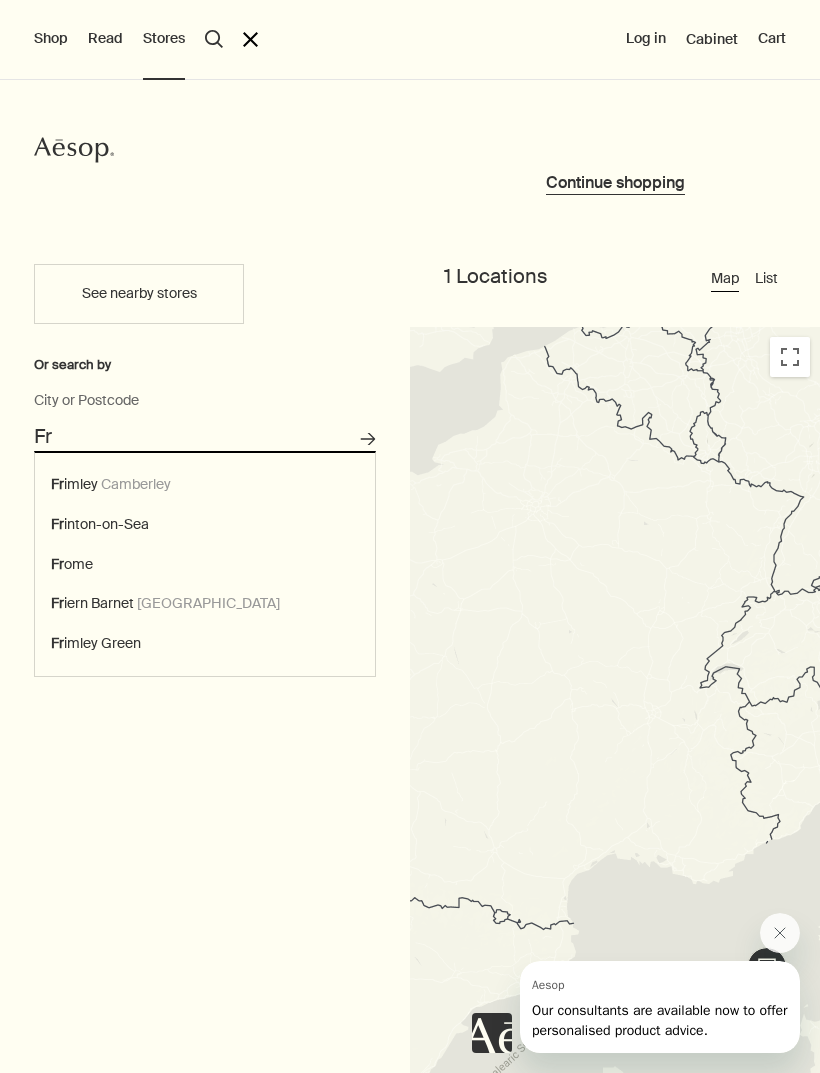 type on "F" 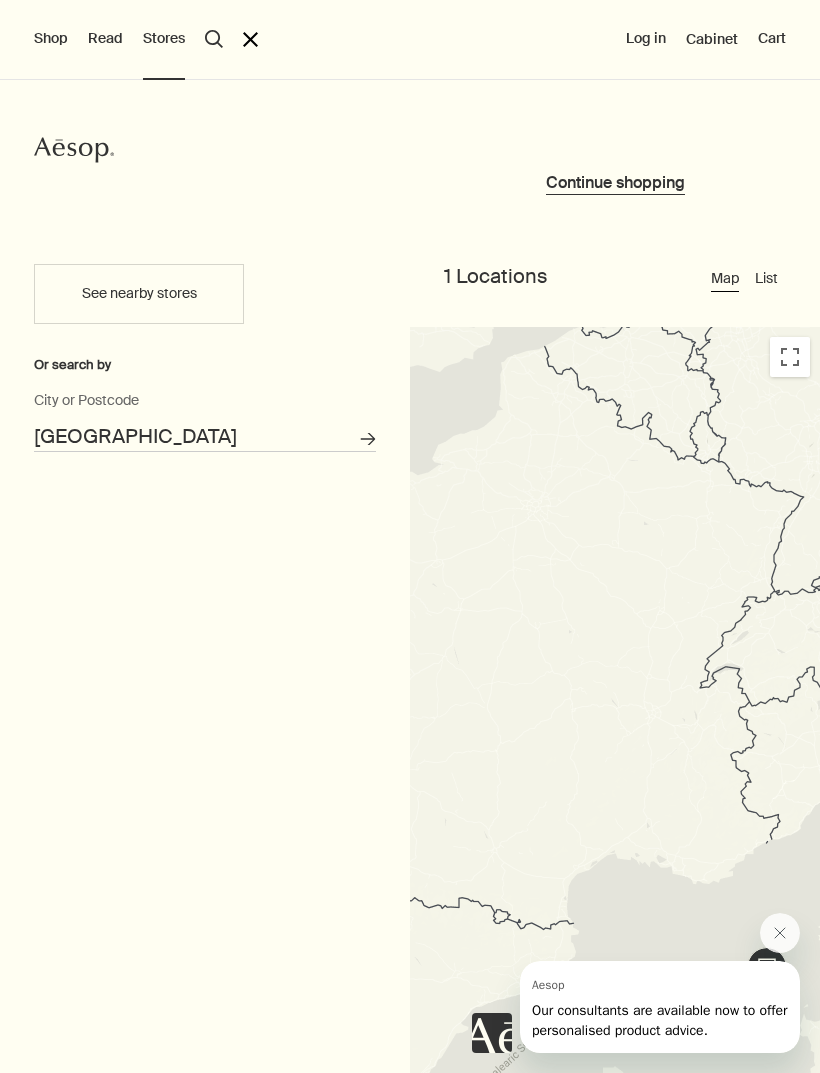 click on "Search for stores" at bounding box center [368, 439] 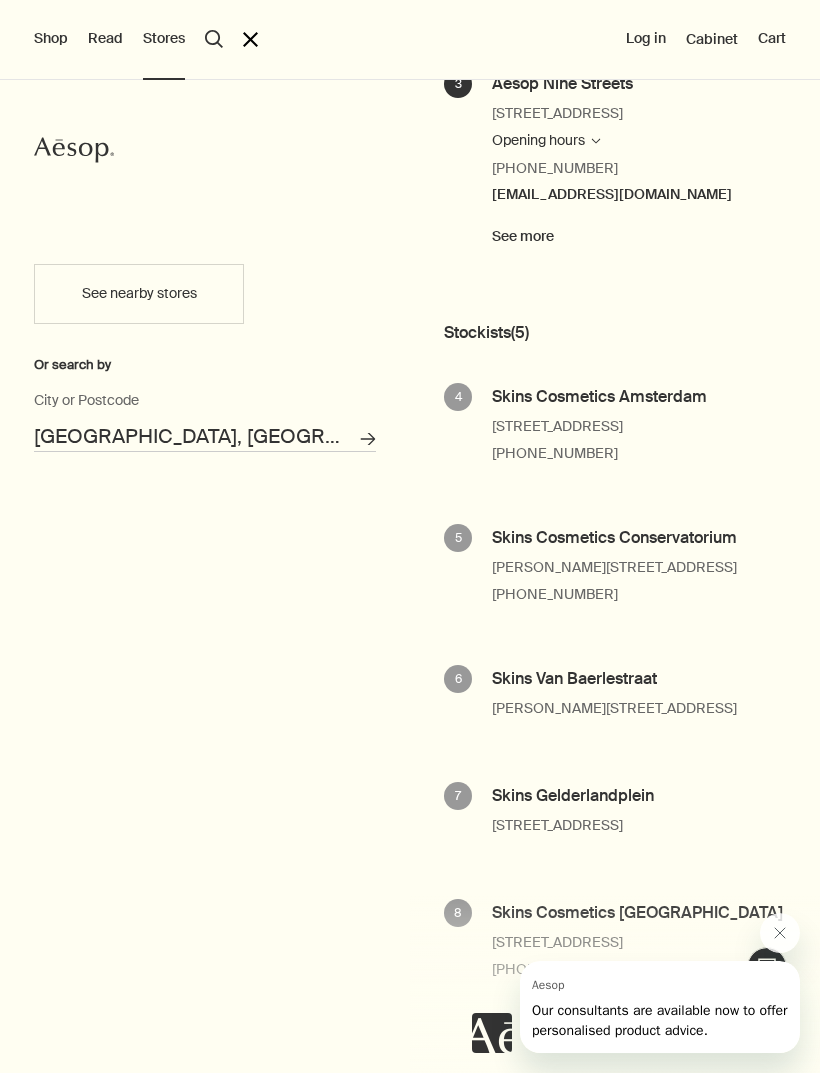 scroll, scrollTop: 1111, scrollLeft: 0, axis: vertical 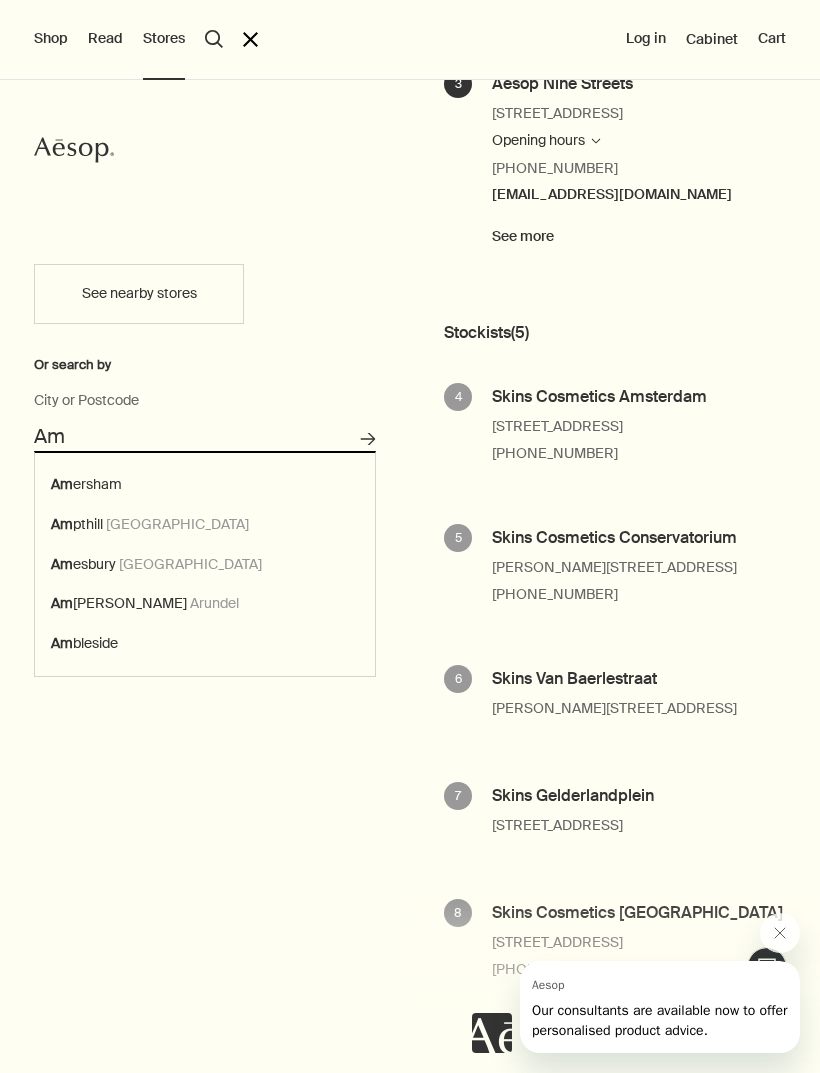 type on "A" 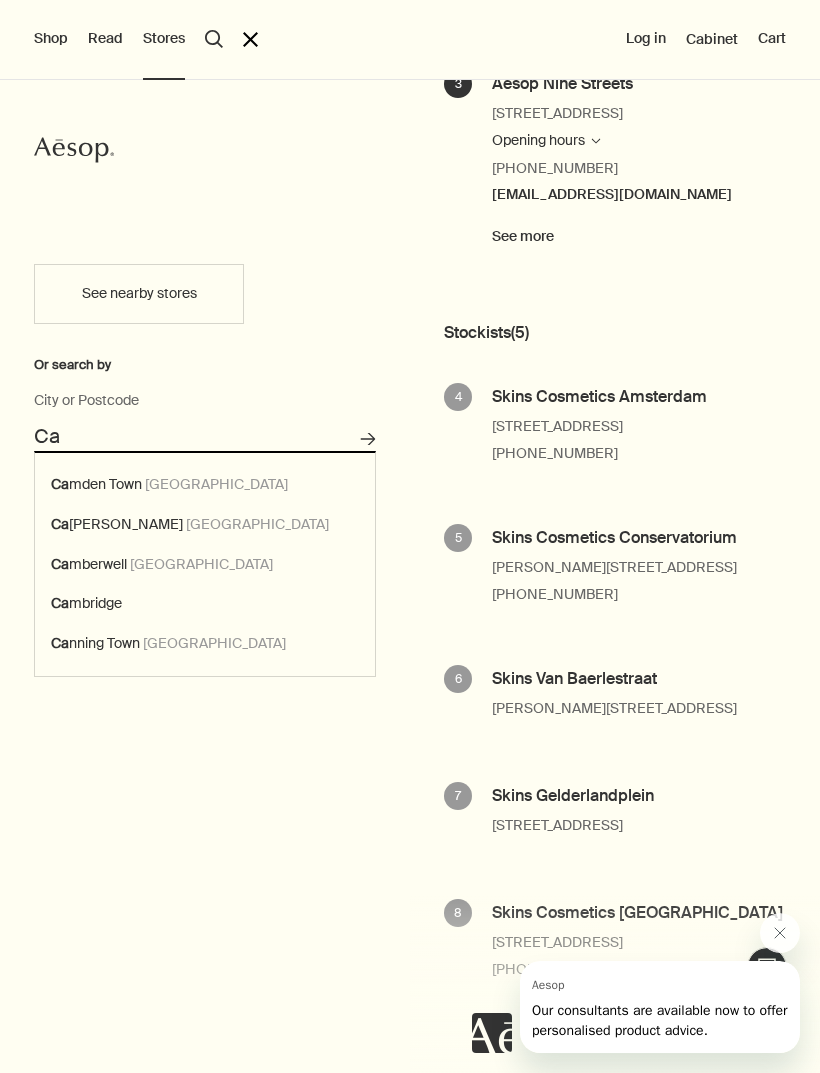 type on "C" 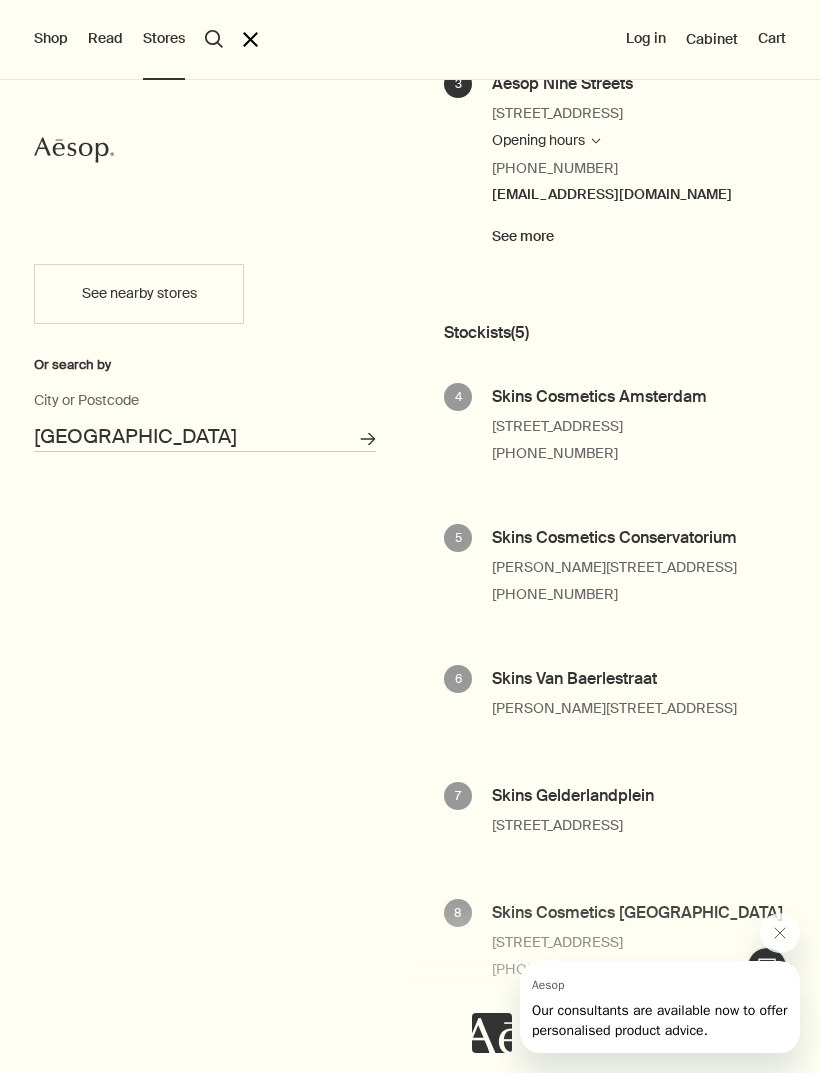 click on "Search for stores" at bounding box center (368, 439) 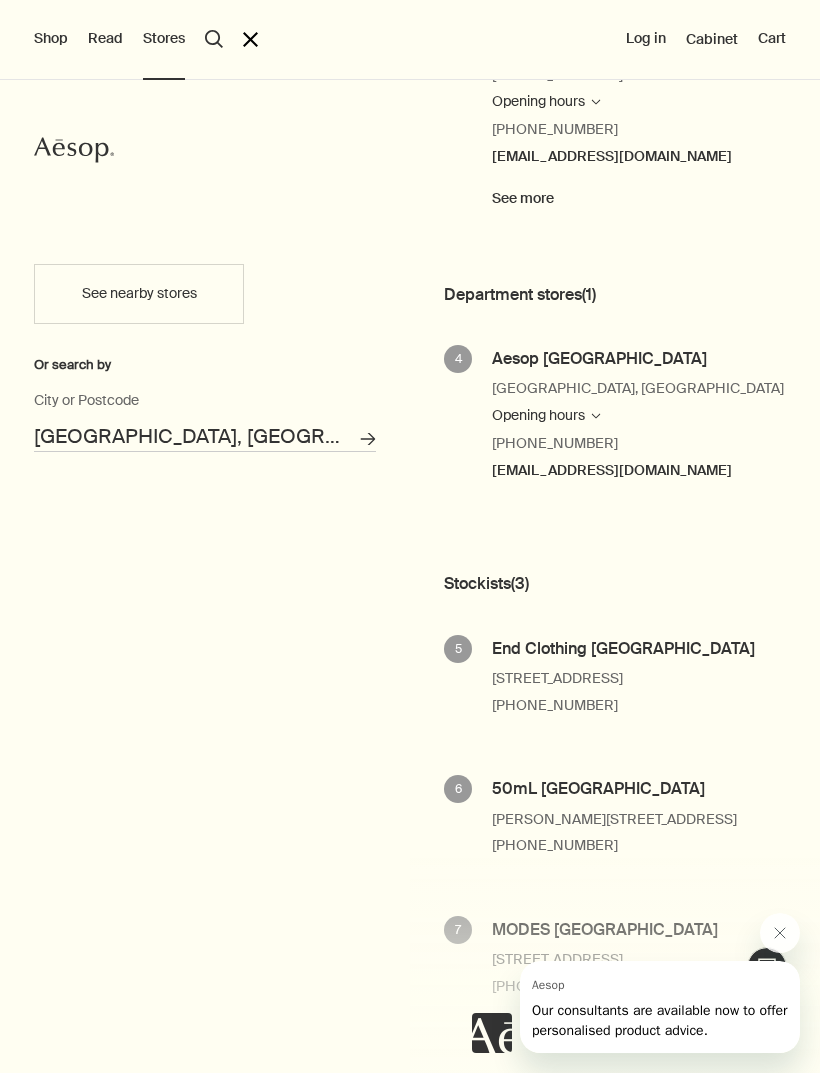 scroll, scrollTop: 1668, scrollLeft: 0, axis: vertical 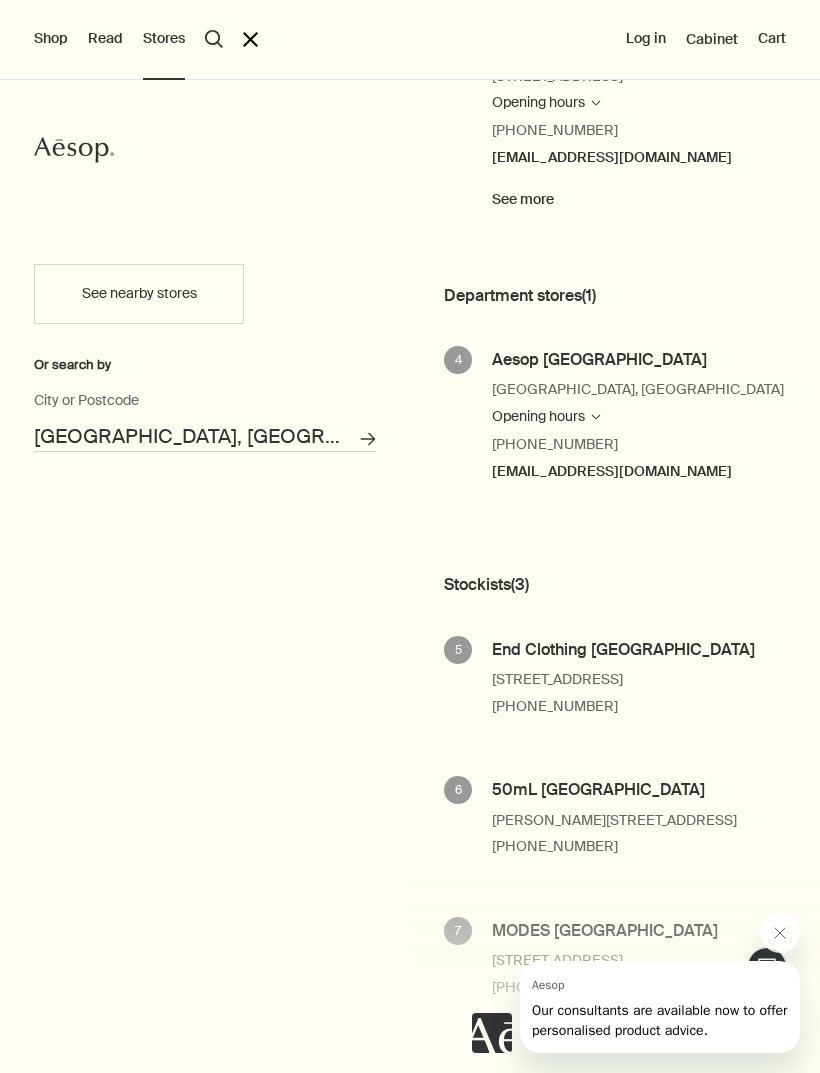 click on "Milan, Metropolitan City of Milan, Italy" at bounding box center (205, 436) 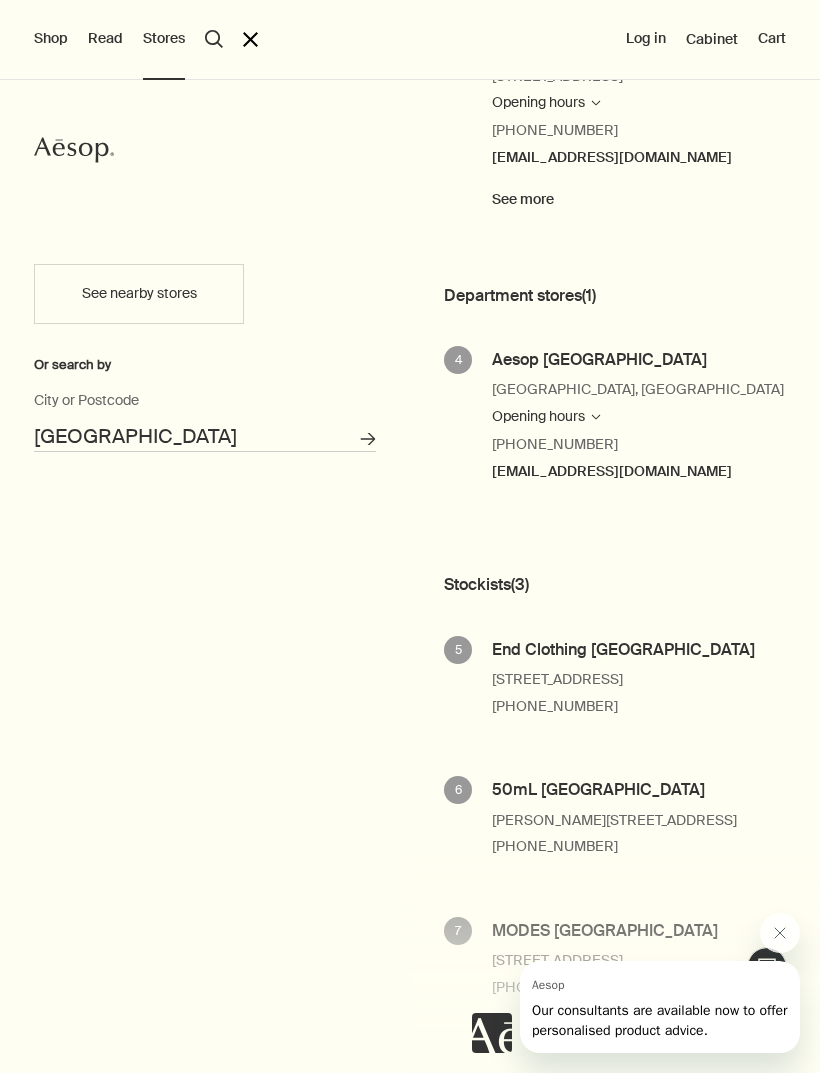 click on "Italy" at bounding box center [205, 436] 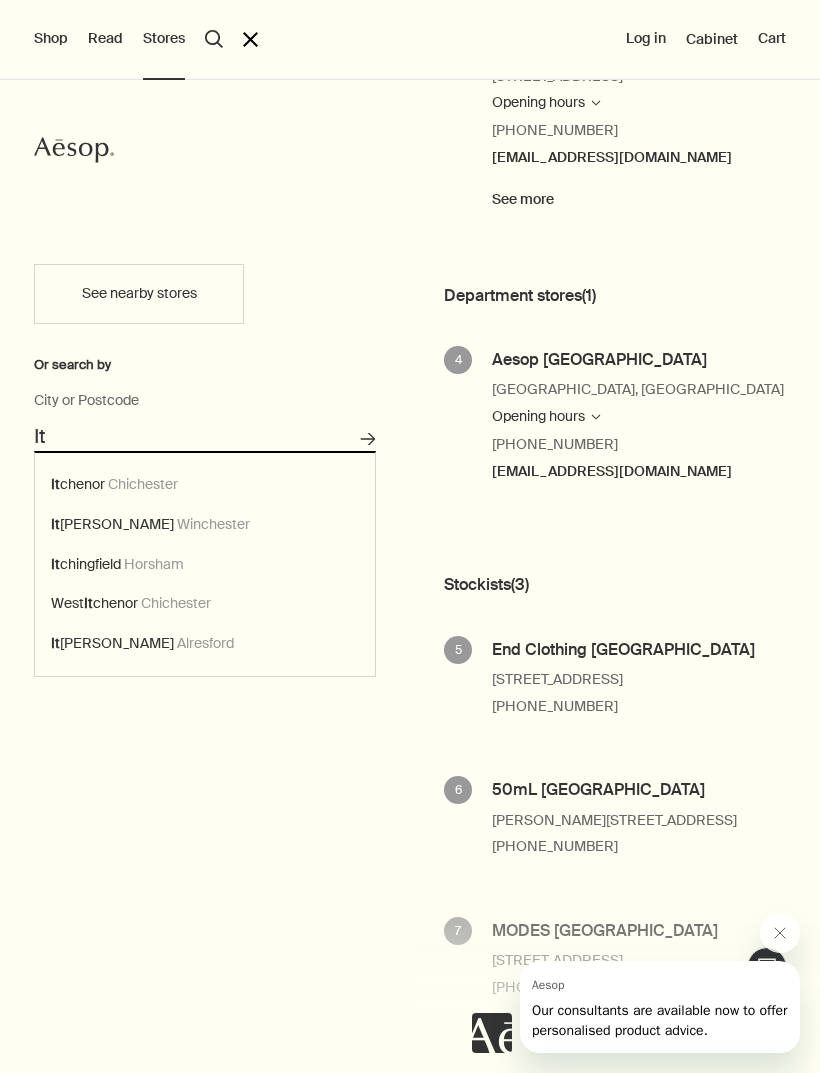 type on "I" 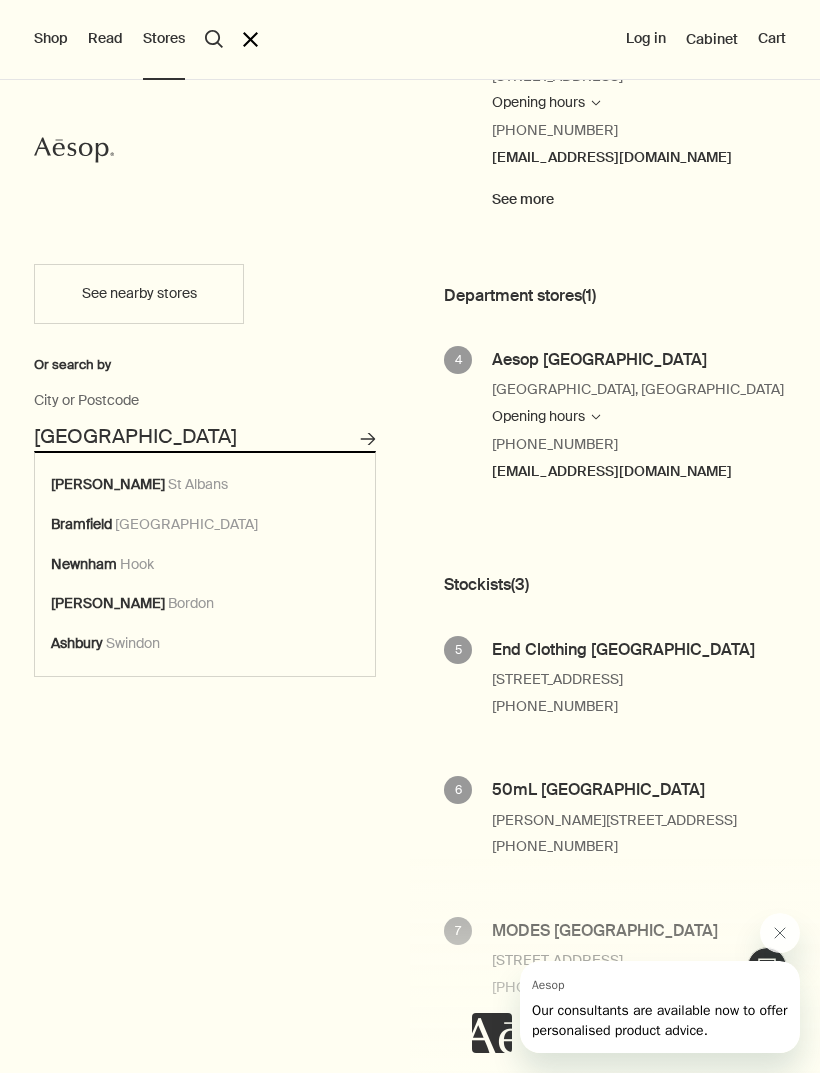 click on "Search for stores" at bounding box center [368, 439] 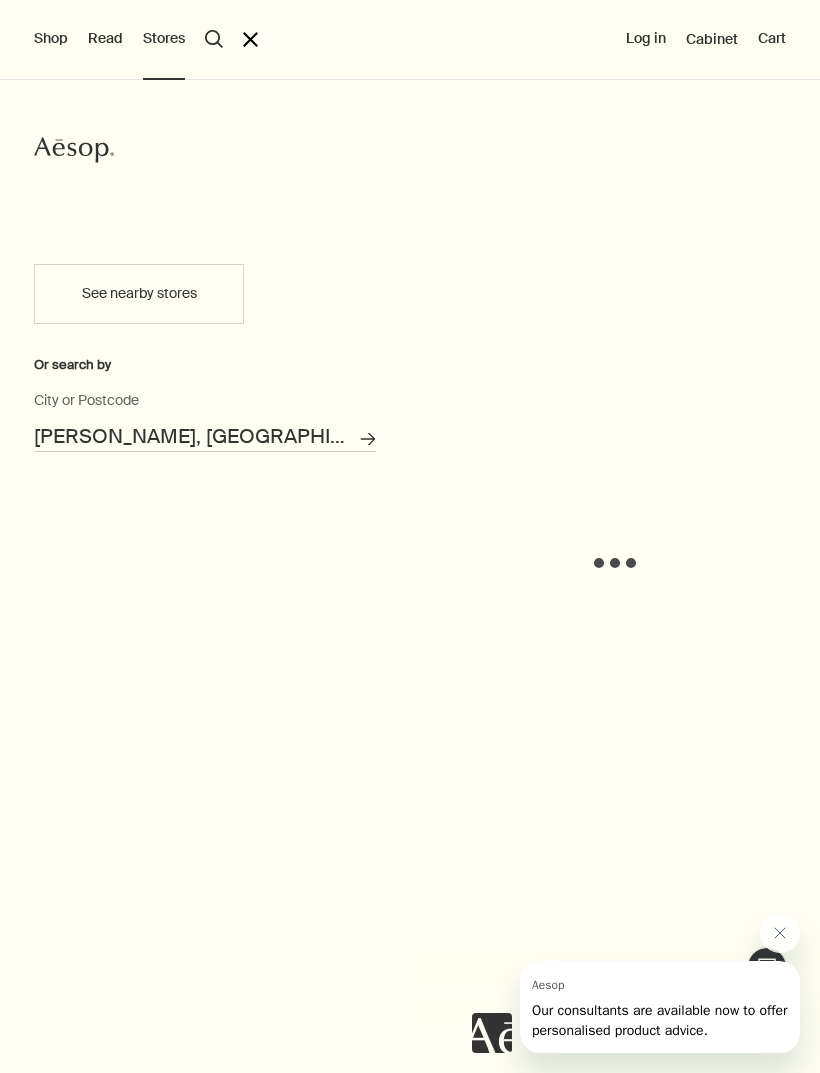 scroll, scrollTop: 64, scrollLeft: 0, axis: vertical 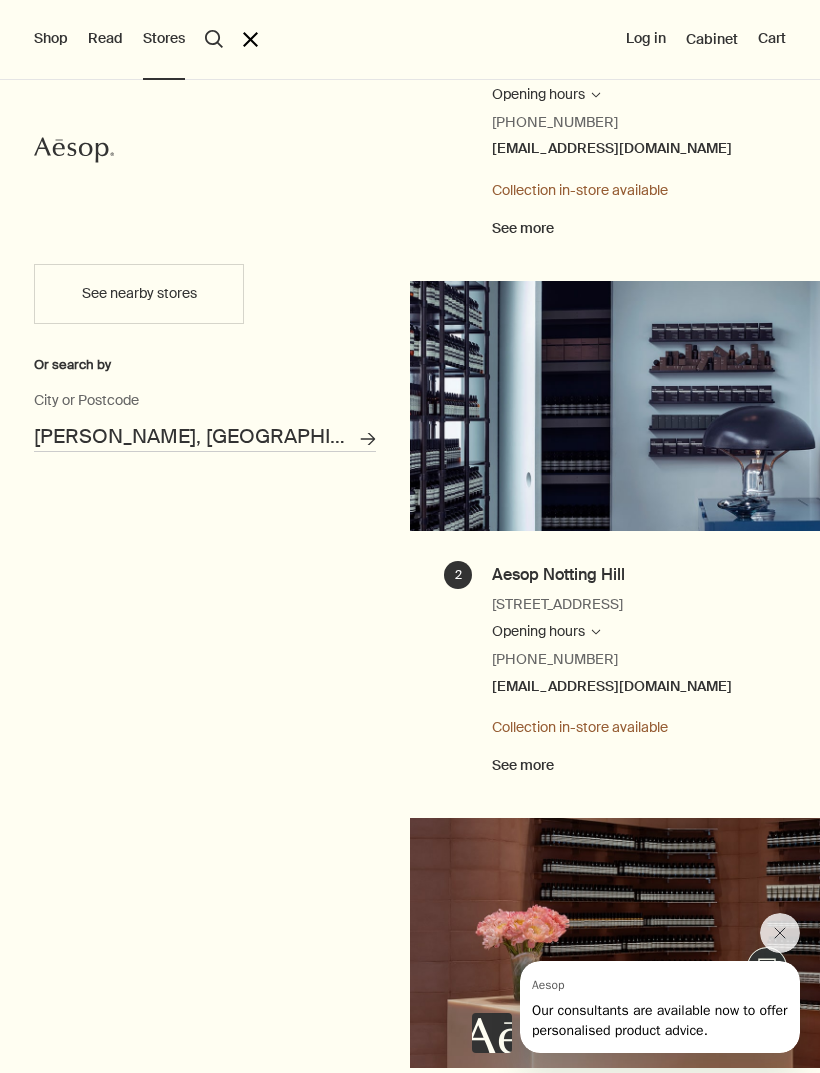 click at bounding box center [780, 933] 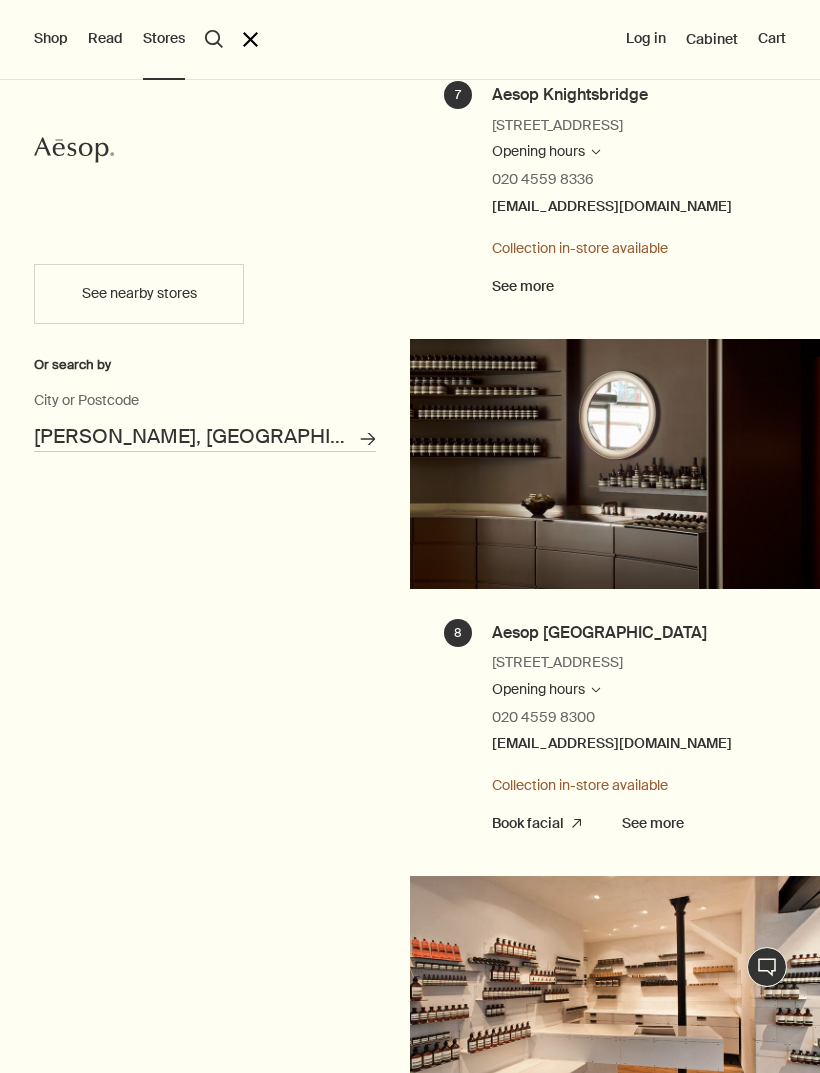 scroll, scrollTop: 3634, scrollLeft: 0, axis: vertical 